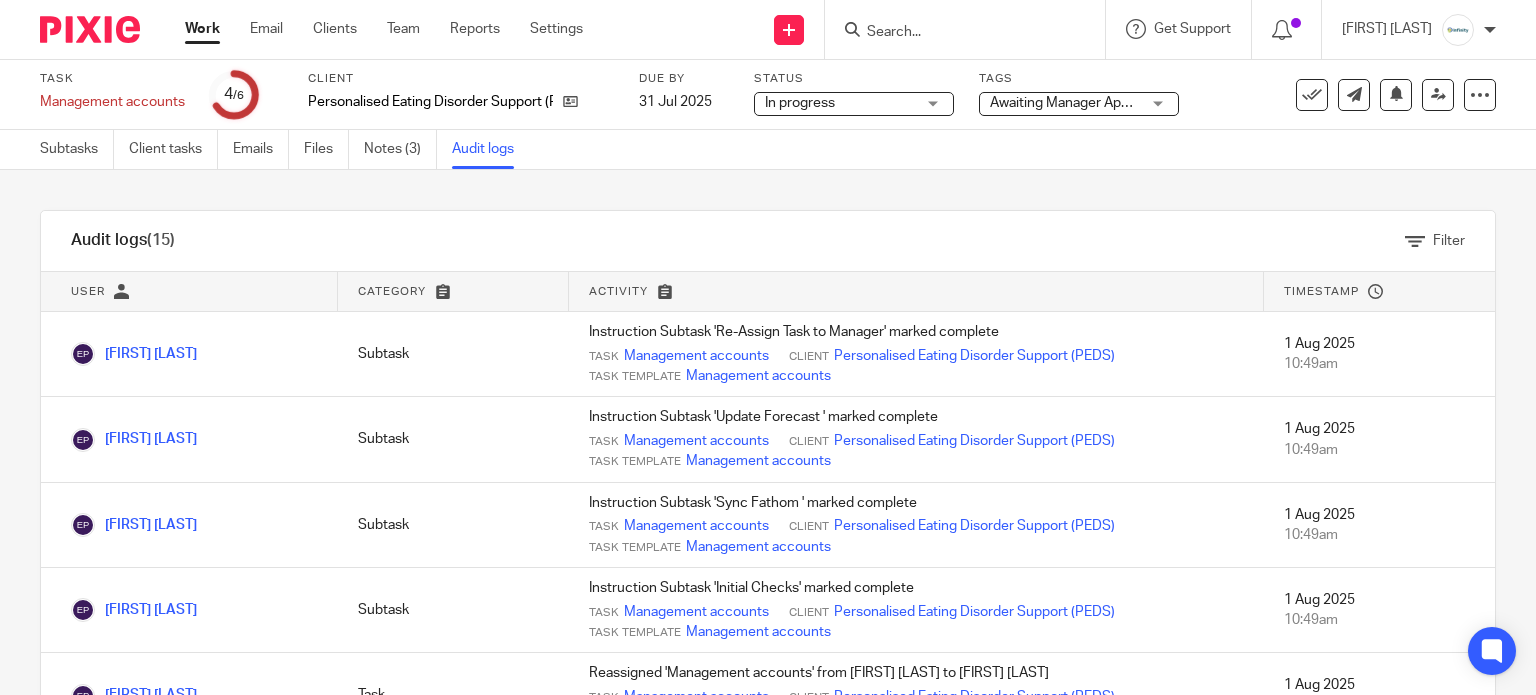 scroll, scrollTop: 0, scrollLeft: 0, axis: both 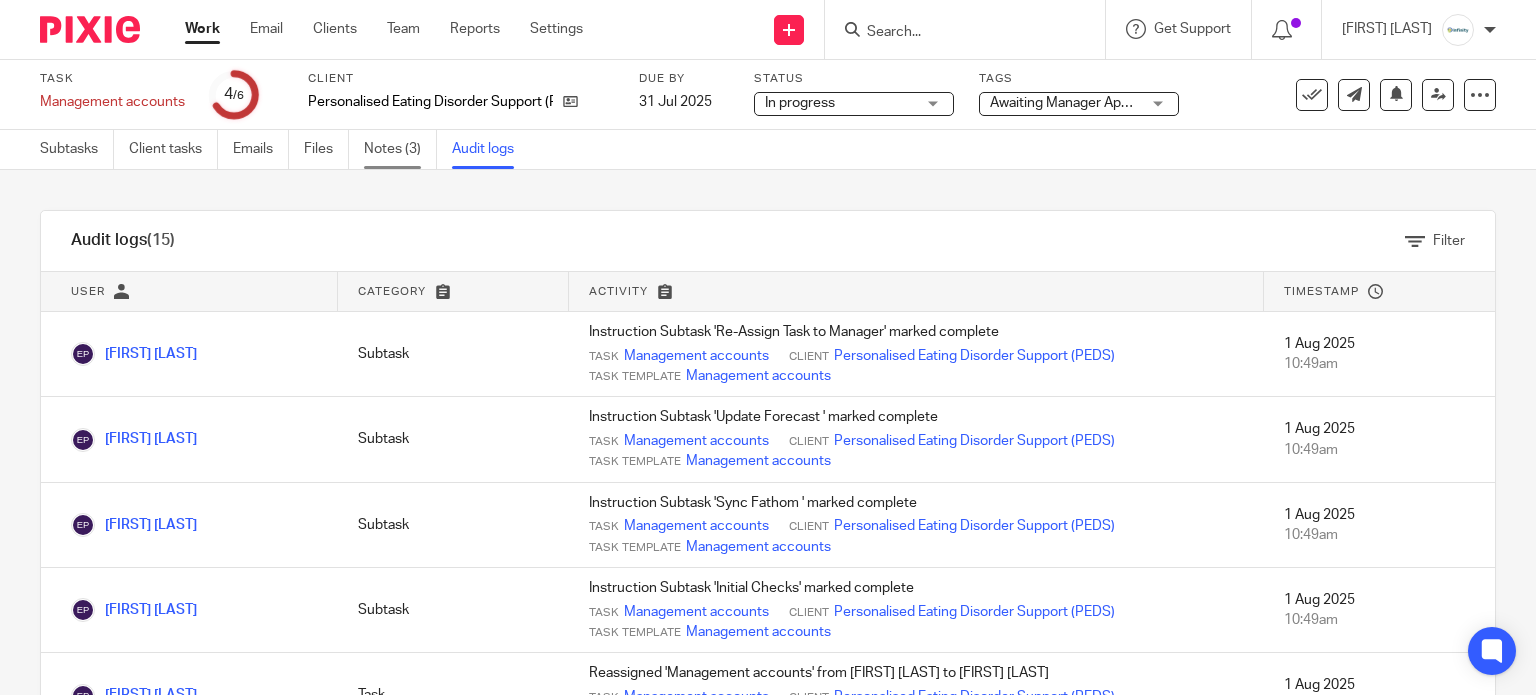 click on "Notes (3)" at bounding box center (400, 149) 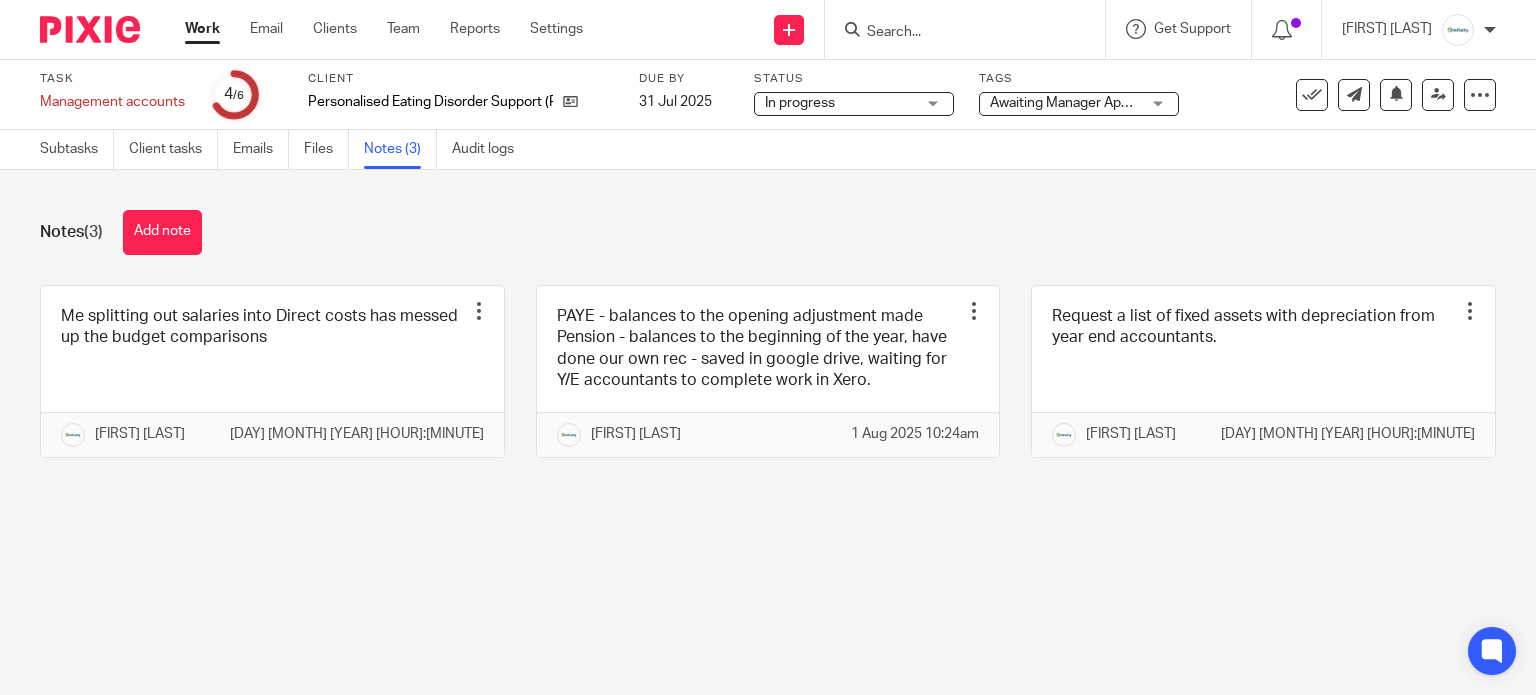 scroll, scrollTop: 0, scrollLeft: 0, axis: both 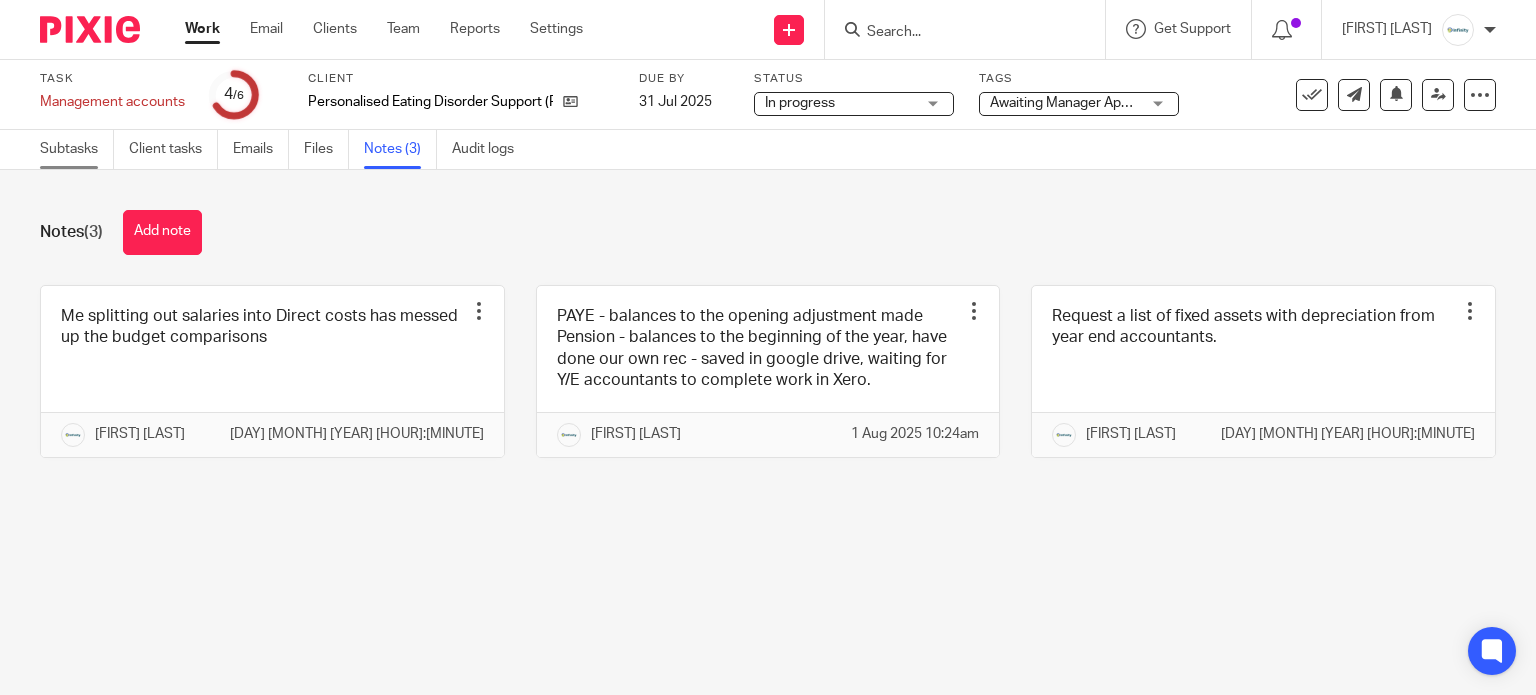 click on "Subtasks" at bounding box center [77, 149] 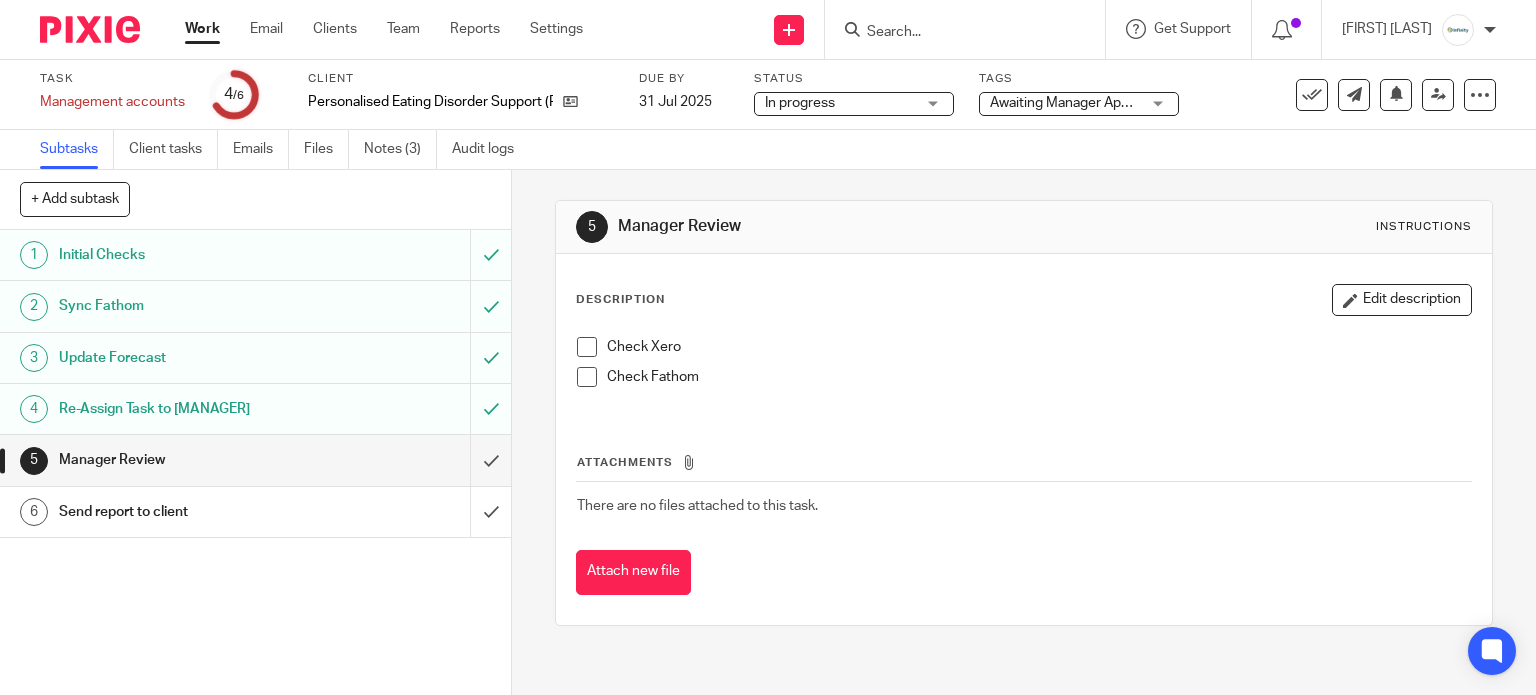 scroll, scrollTop: 0, scrollLeft: 0, axis: both 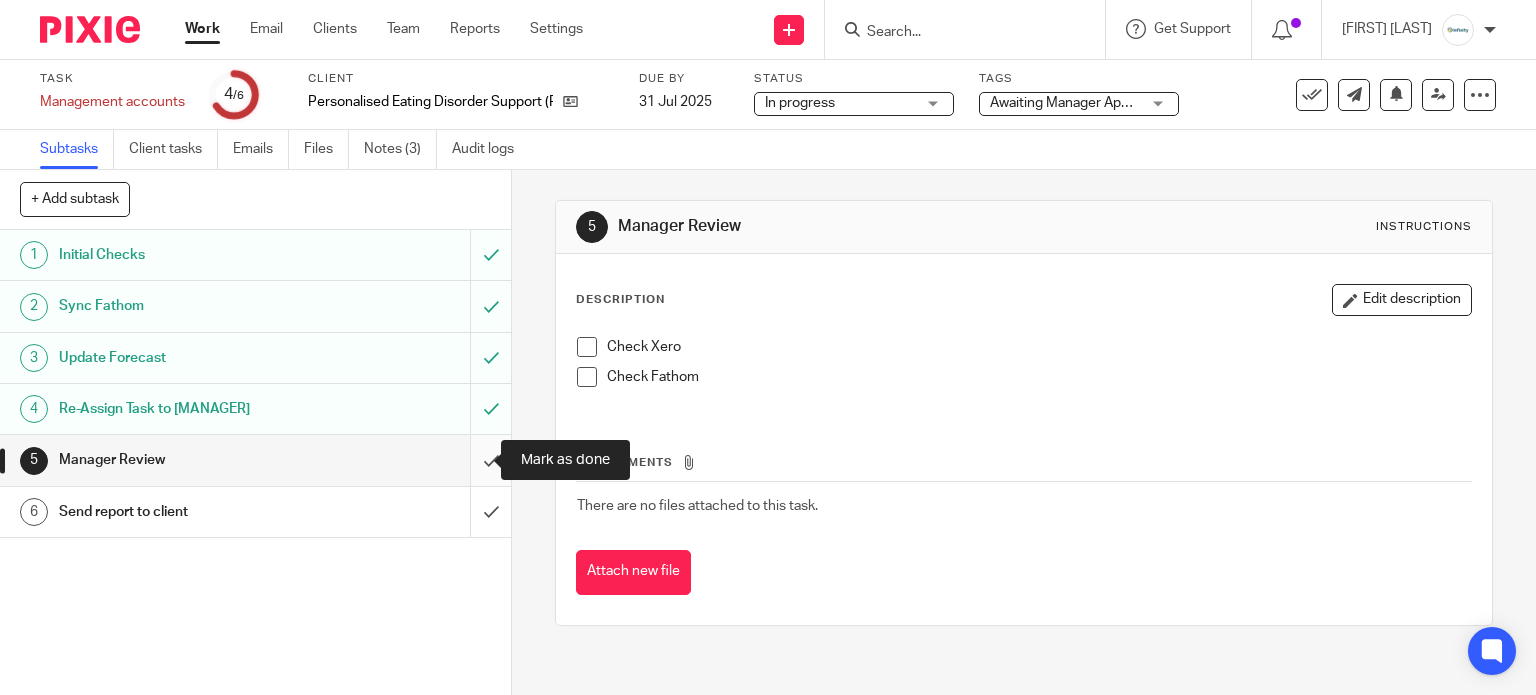 click at bounding box center (255, 460) 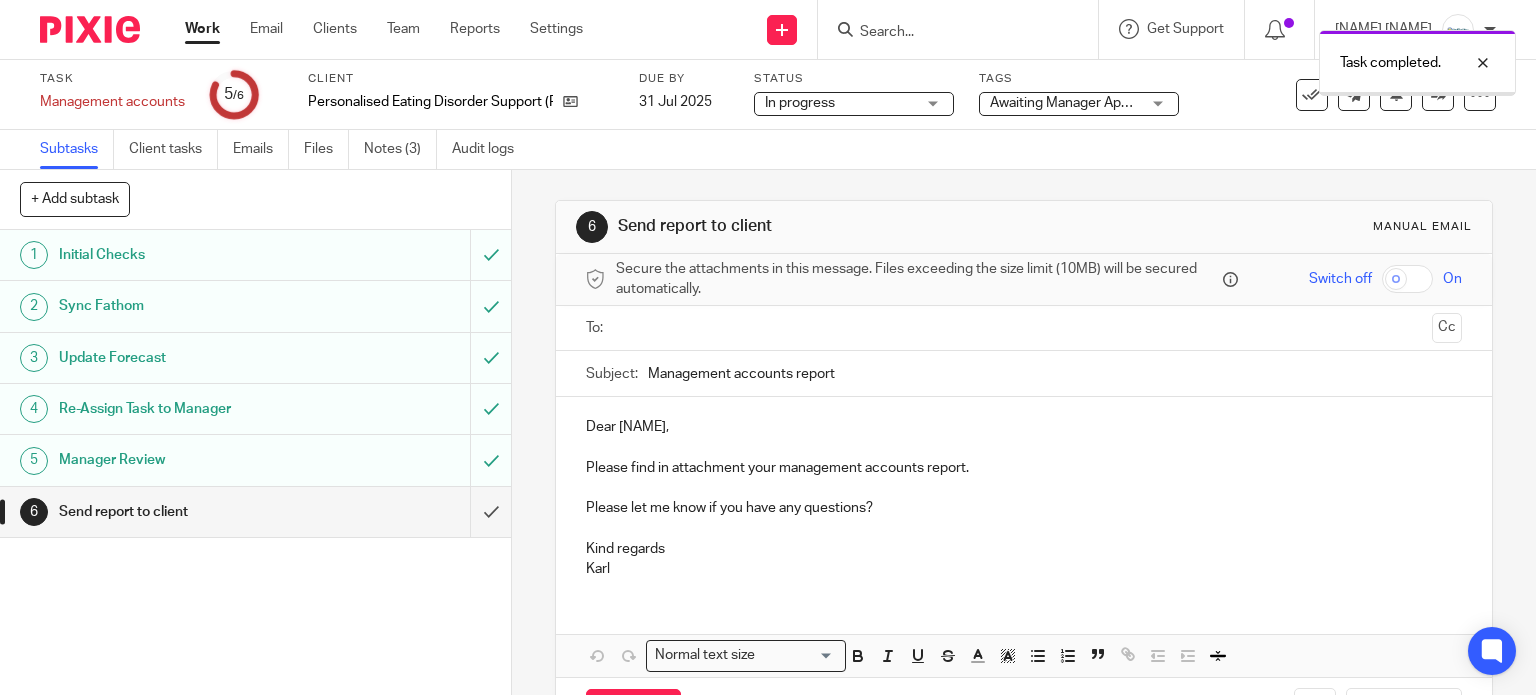 scroll, scrollTop: 0, scrollLeft: 0, axis: both 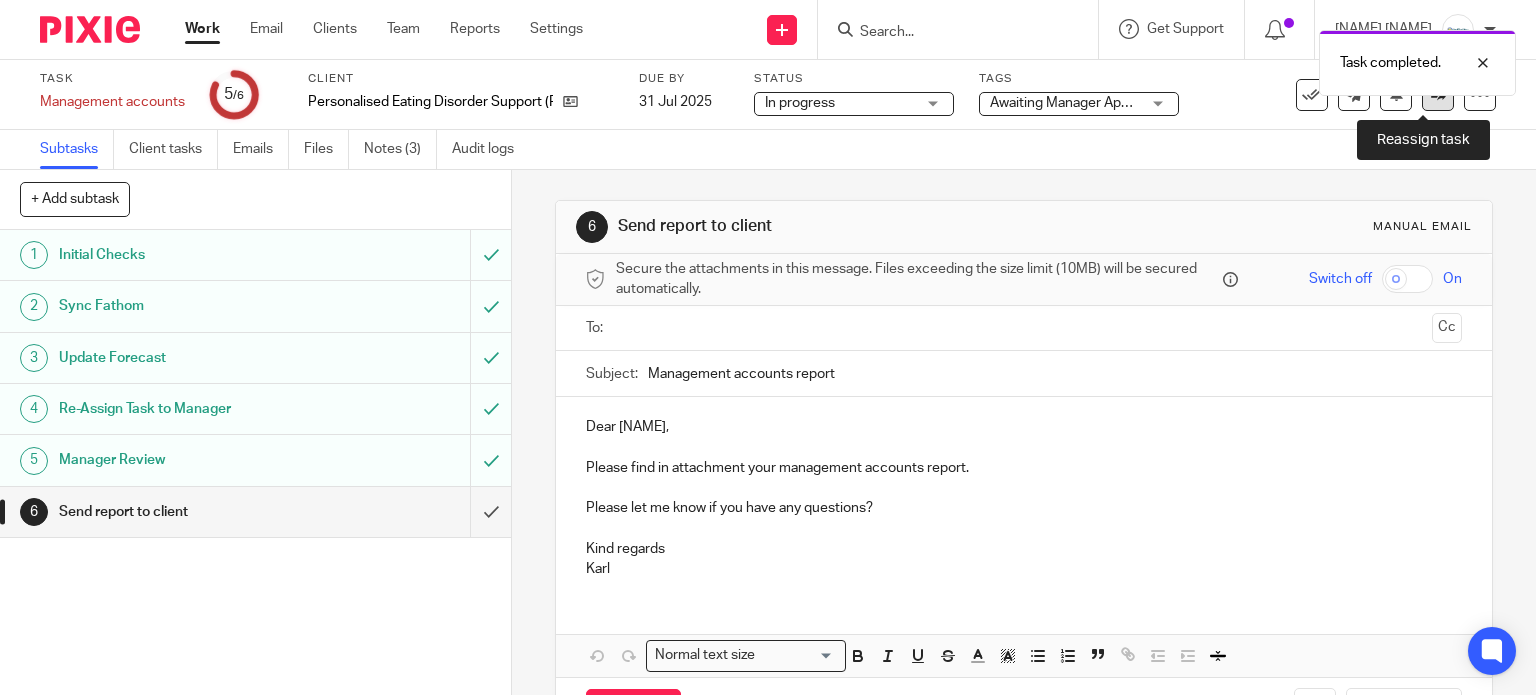 click at bounding box center [1438, 94] 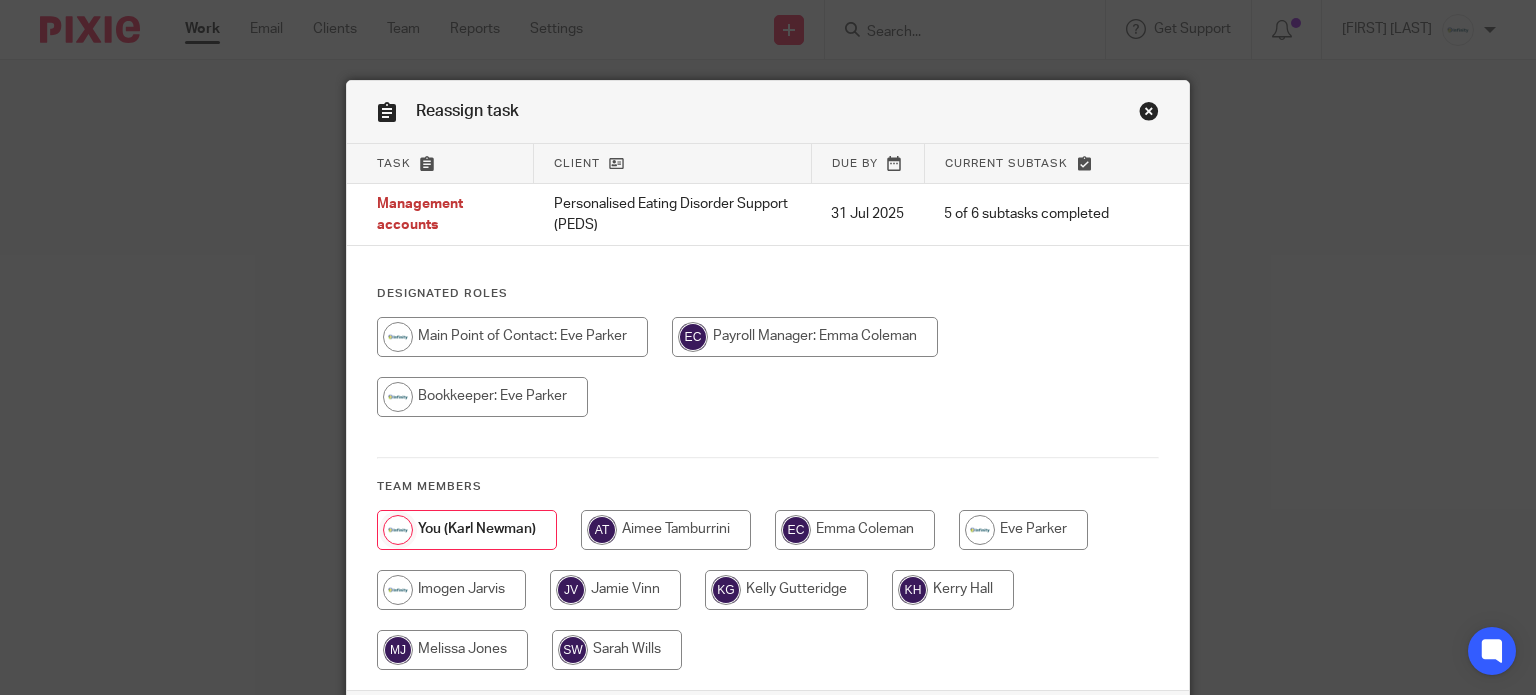 scroll, scrollTop: 0, scrollLeft: 0, axis: both 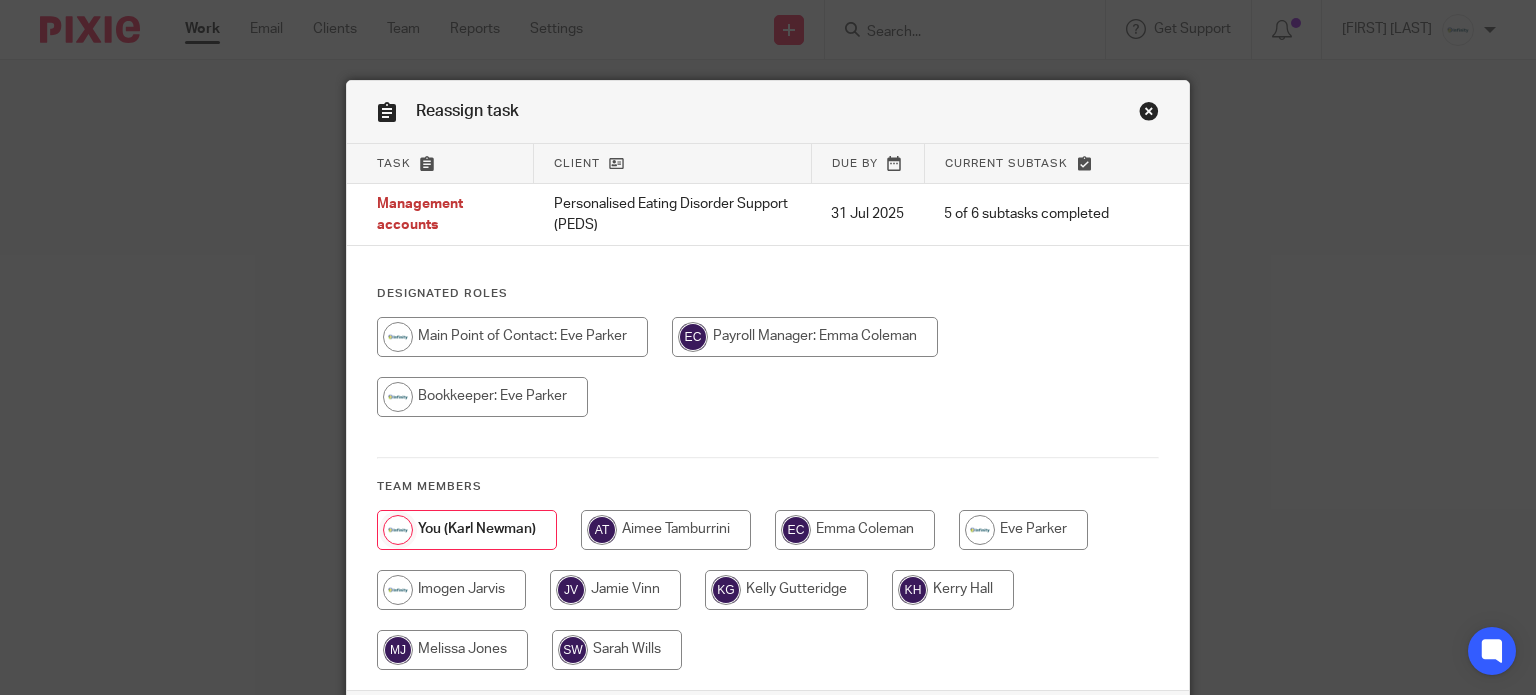click at bounding box center (512, 337) 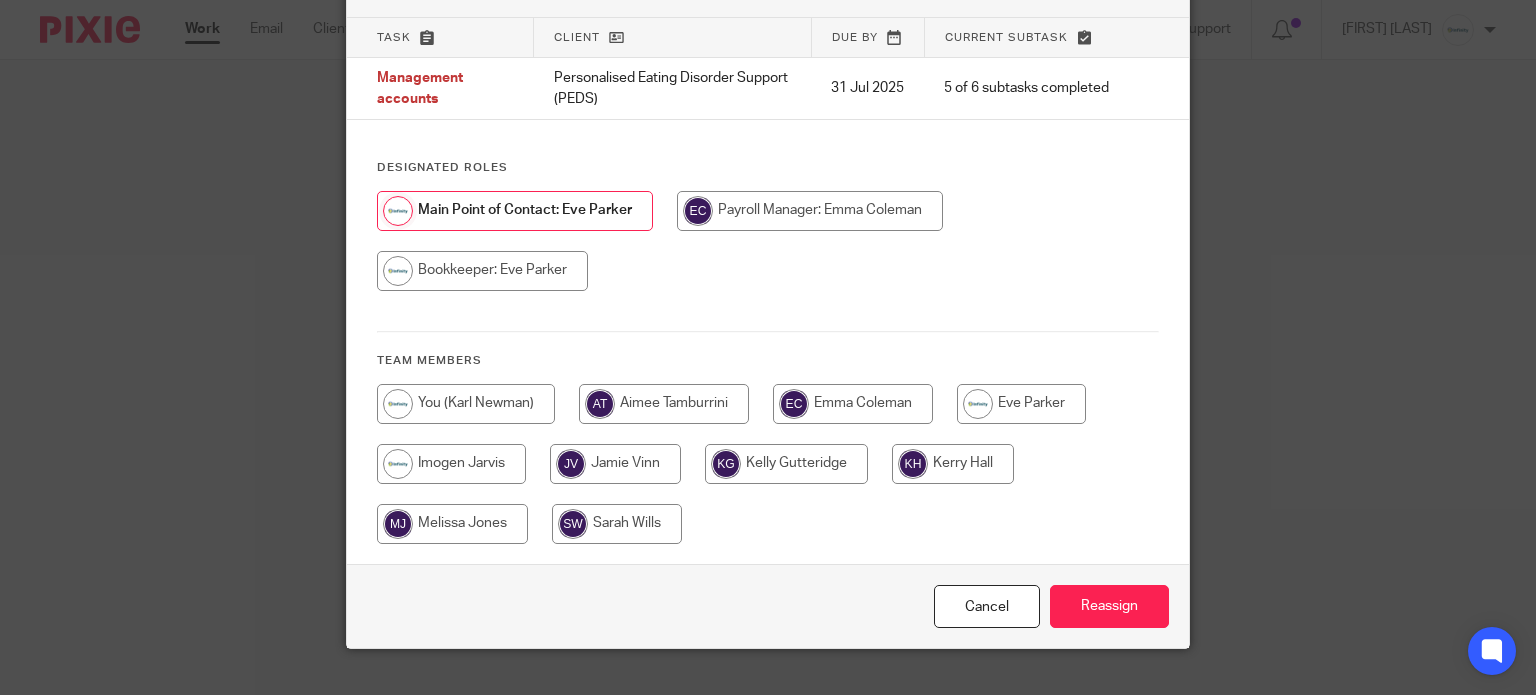 scroll, scrollTop: 159, scrollLeft: 0, axis: vertical 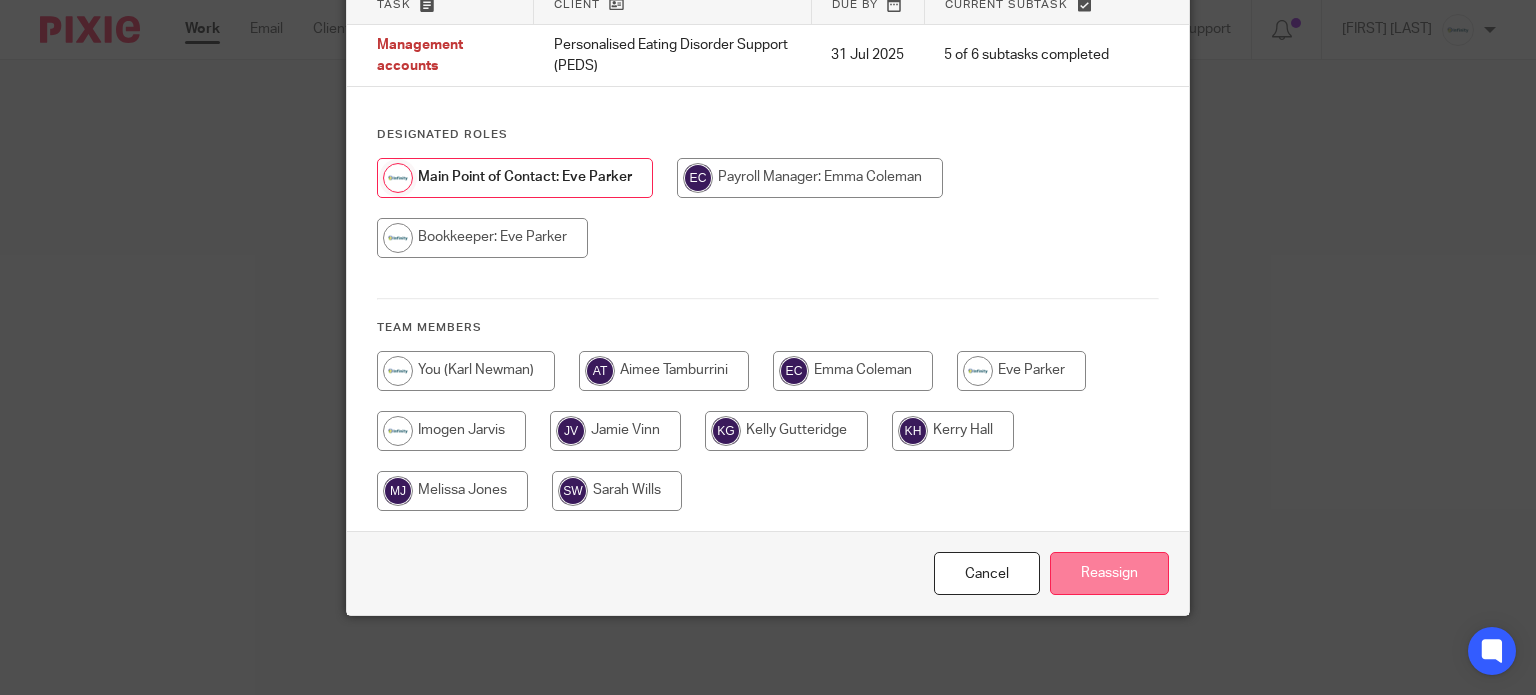 click on "Reassign" at bounding box center (1109, 573) 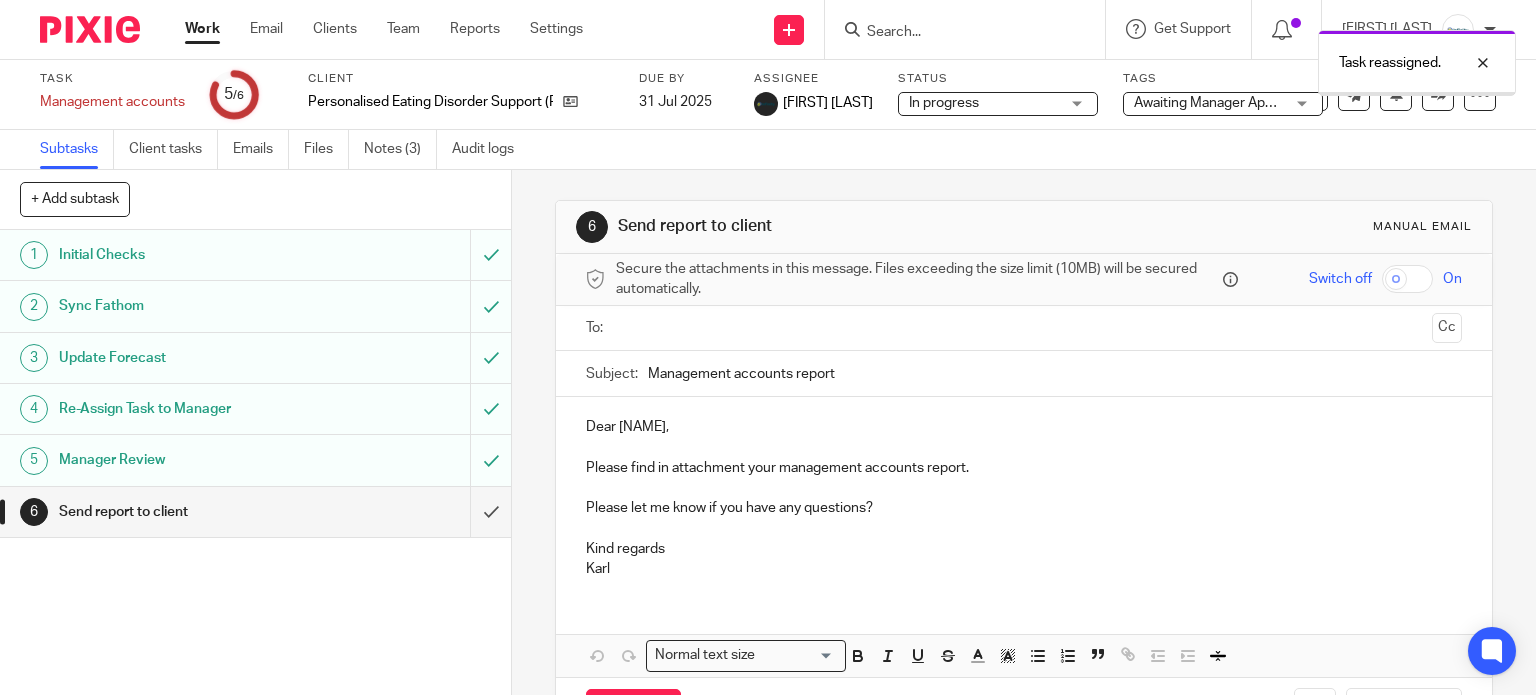 scroll, scrollTop: 0, scrollLeft: 0, axis: both 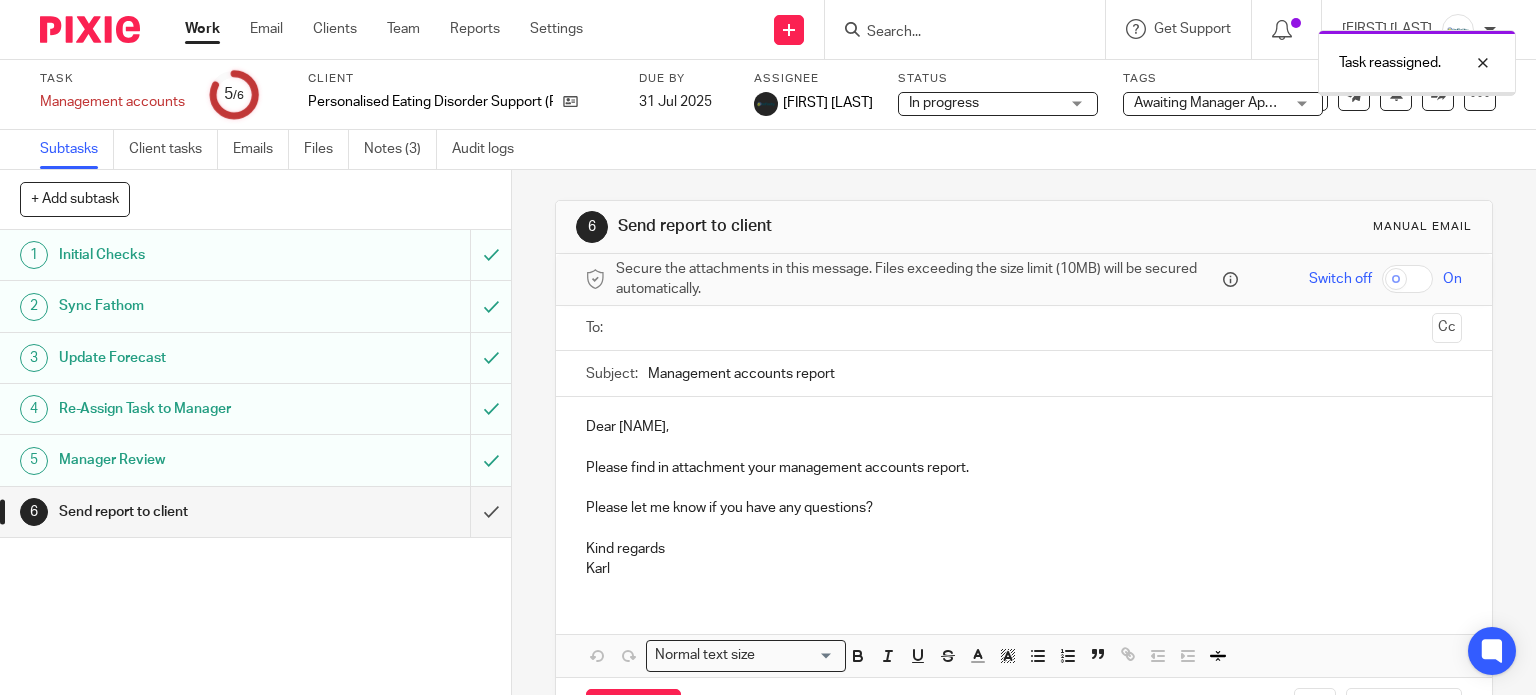 click on "In progress" at bounding box center (984, 103) 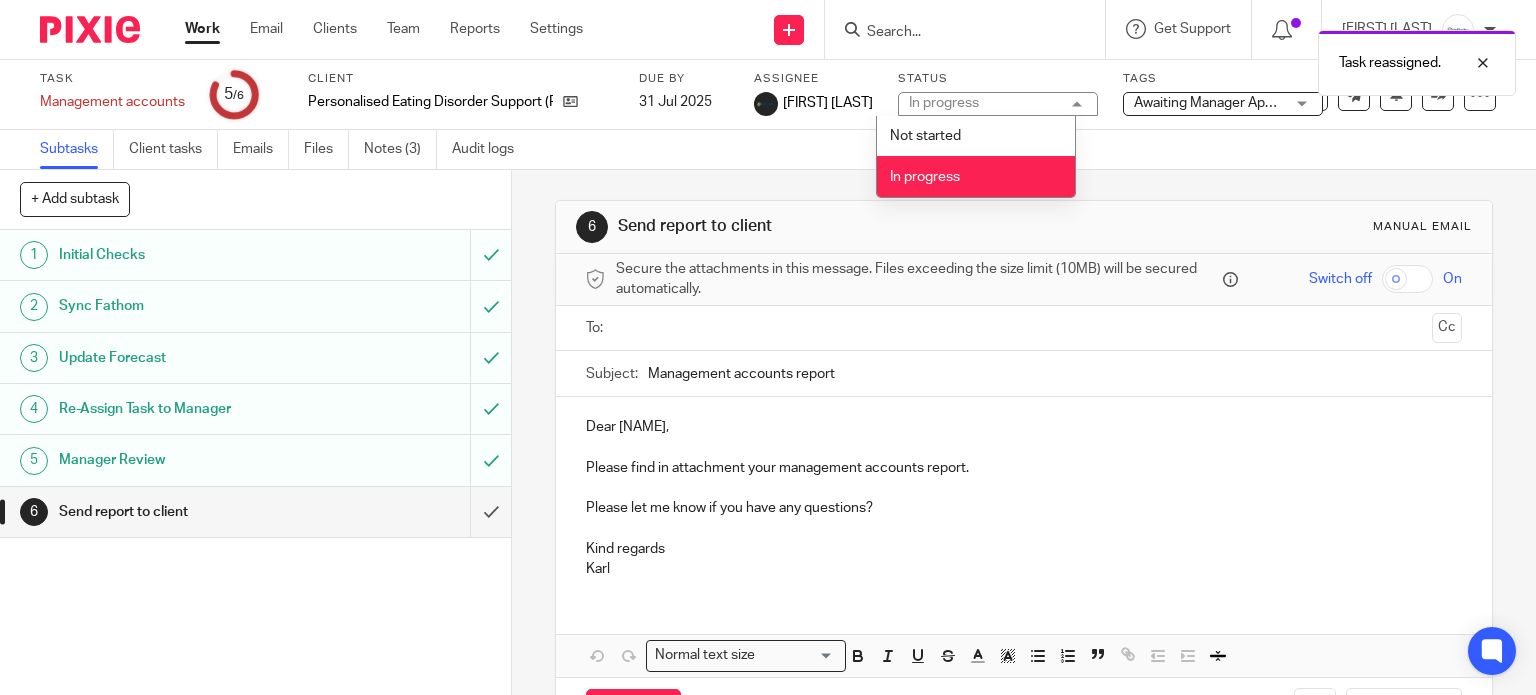 click on "In progress
In progress" at bounding box center (998, 104) 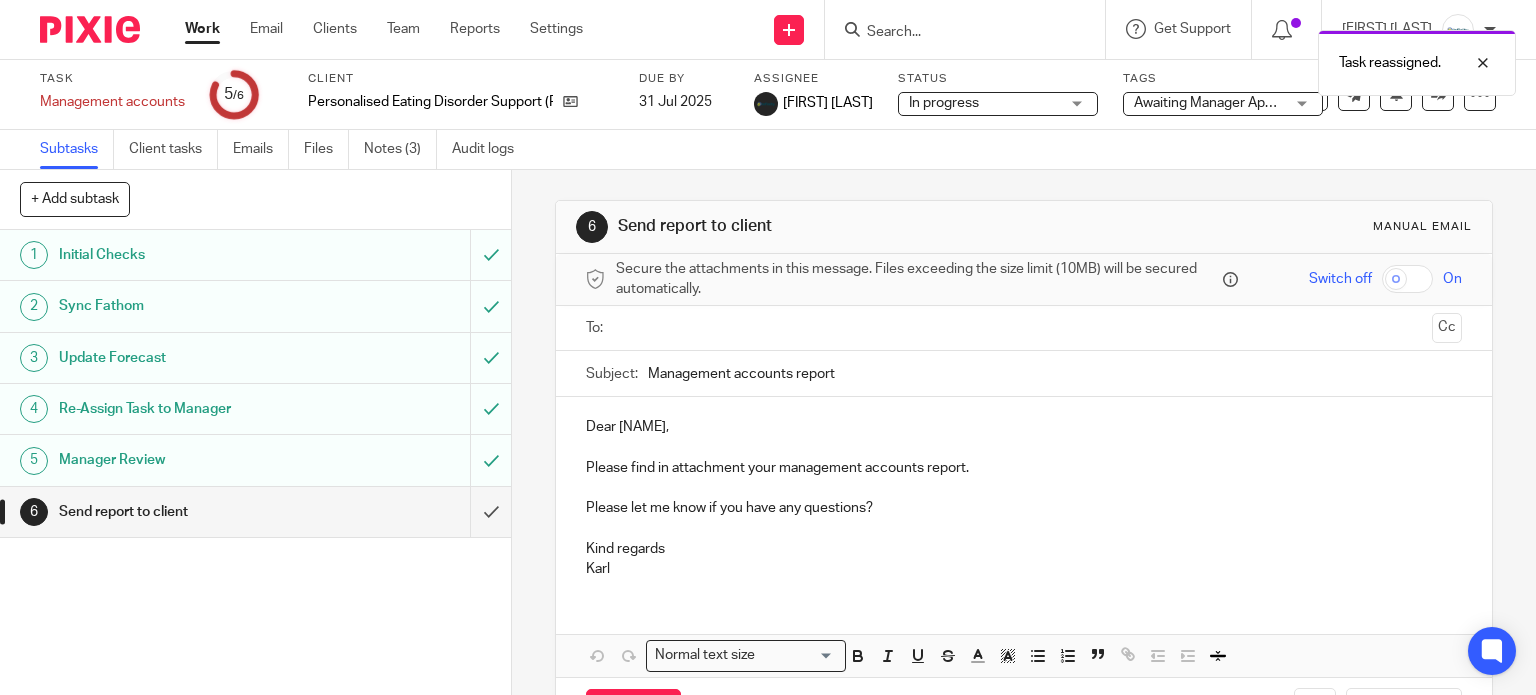 click on "Awaiting Manager Approval + 2" at bounding box center [1209, 103] 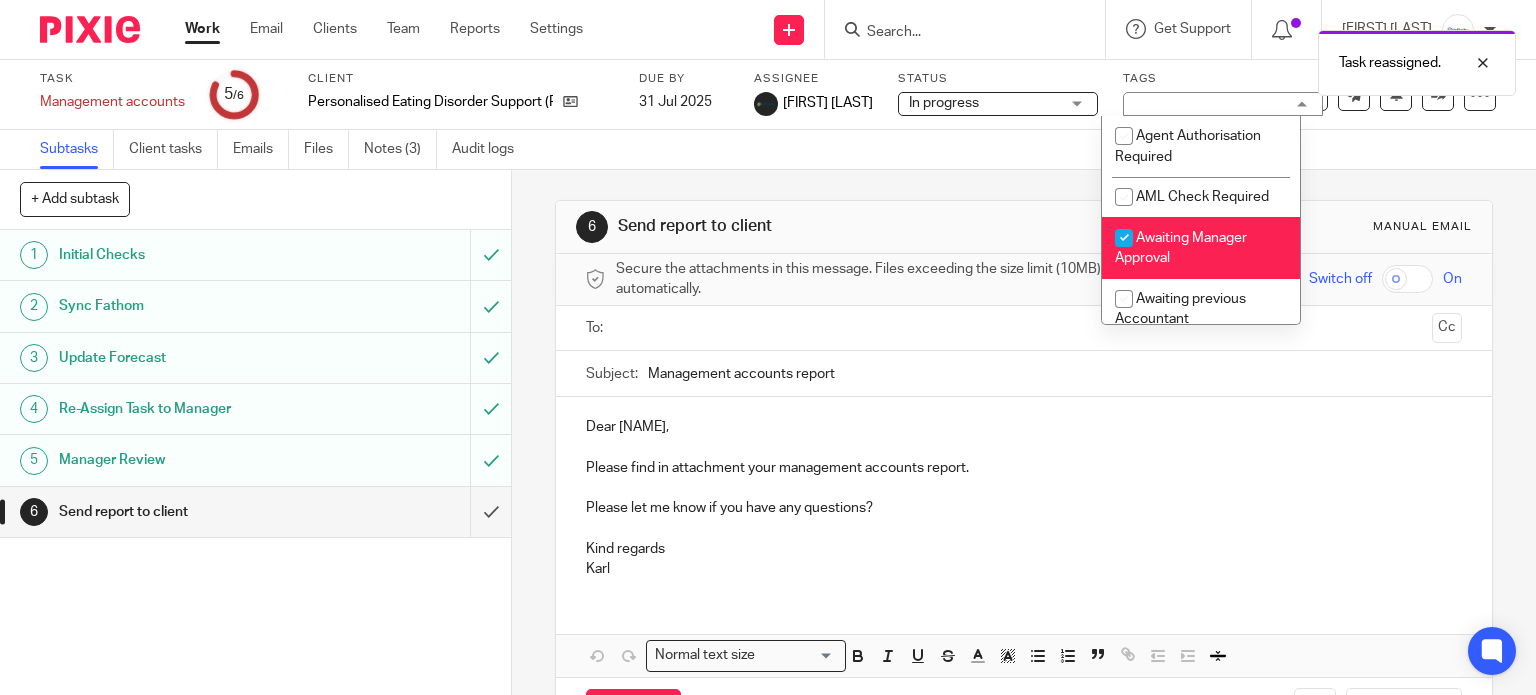 click on "Awaiting Manager Approval" at bounding box center [1201, 247] 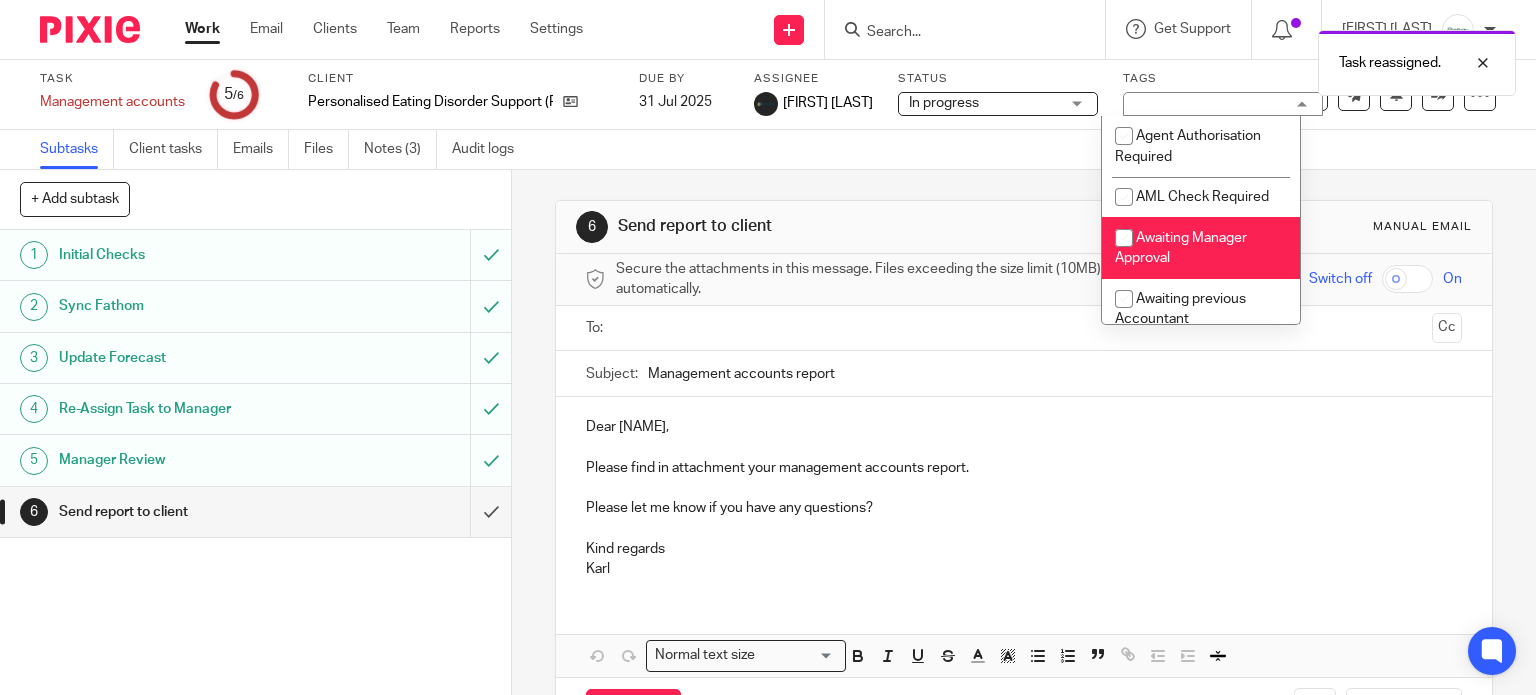 checkbox on "false" 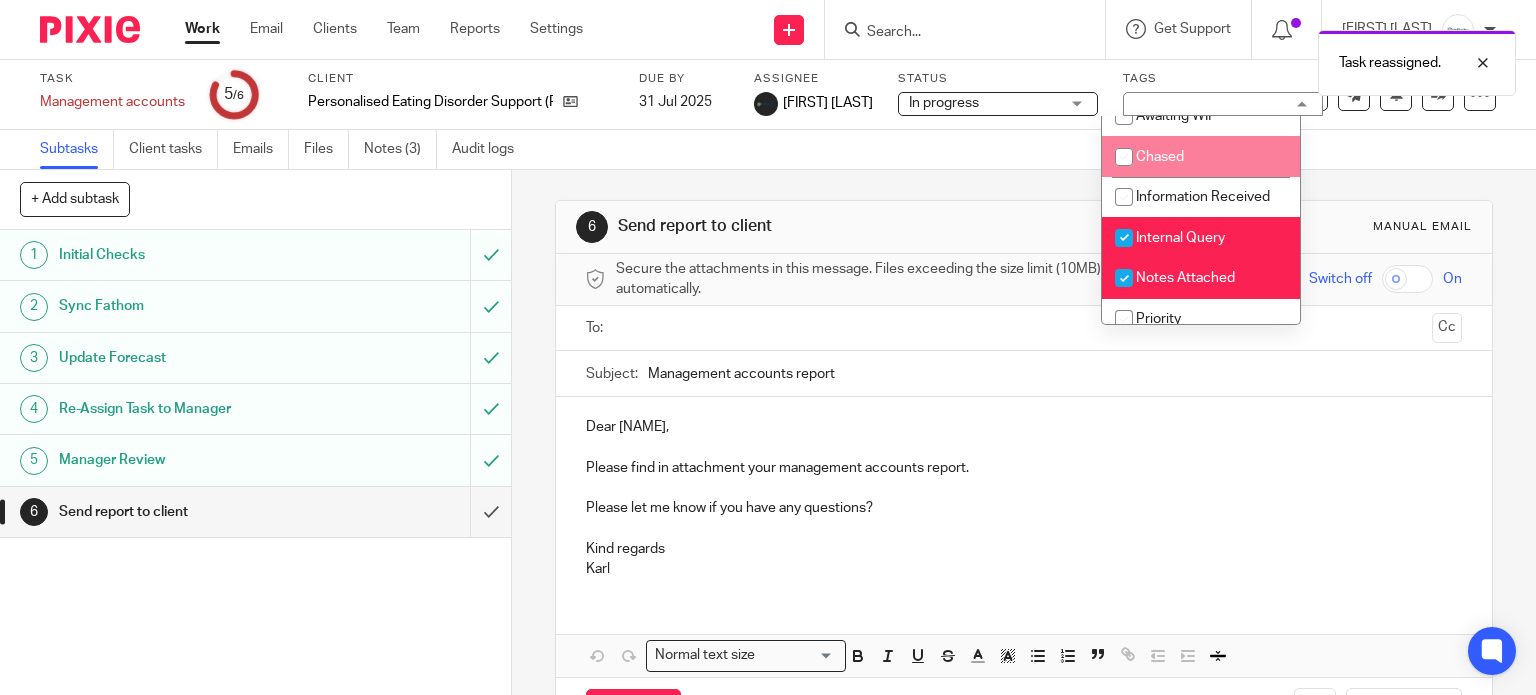 scroll, scrollTop: 300, scrollLeft: 0, axis: vertical 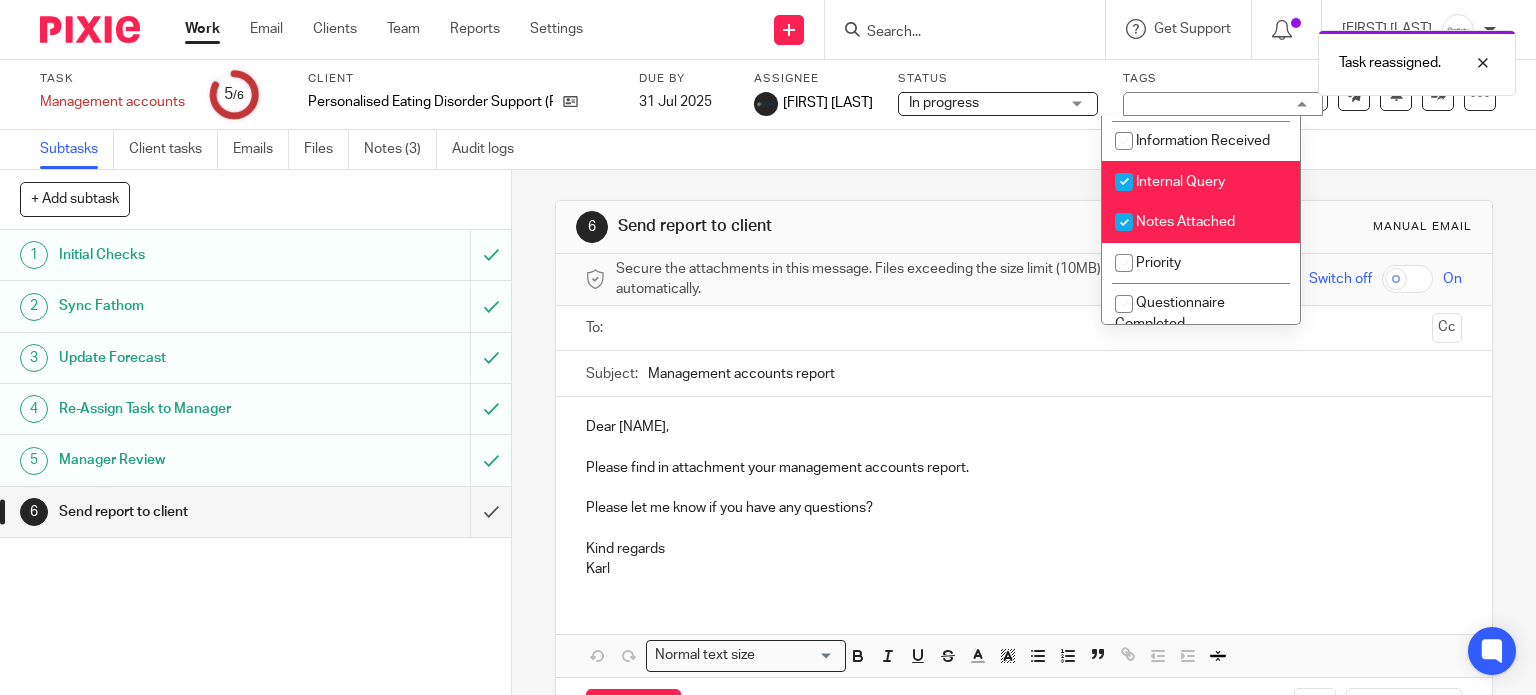 drag, startPoint x: 1196, startPoint y: 181, endPoint x: 1201, endPoint y: 203, distance: 22.561028 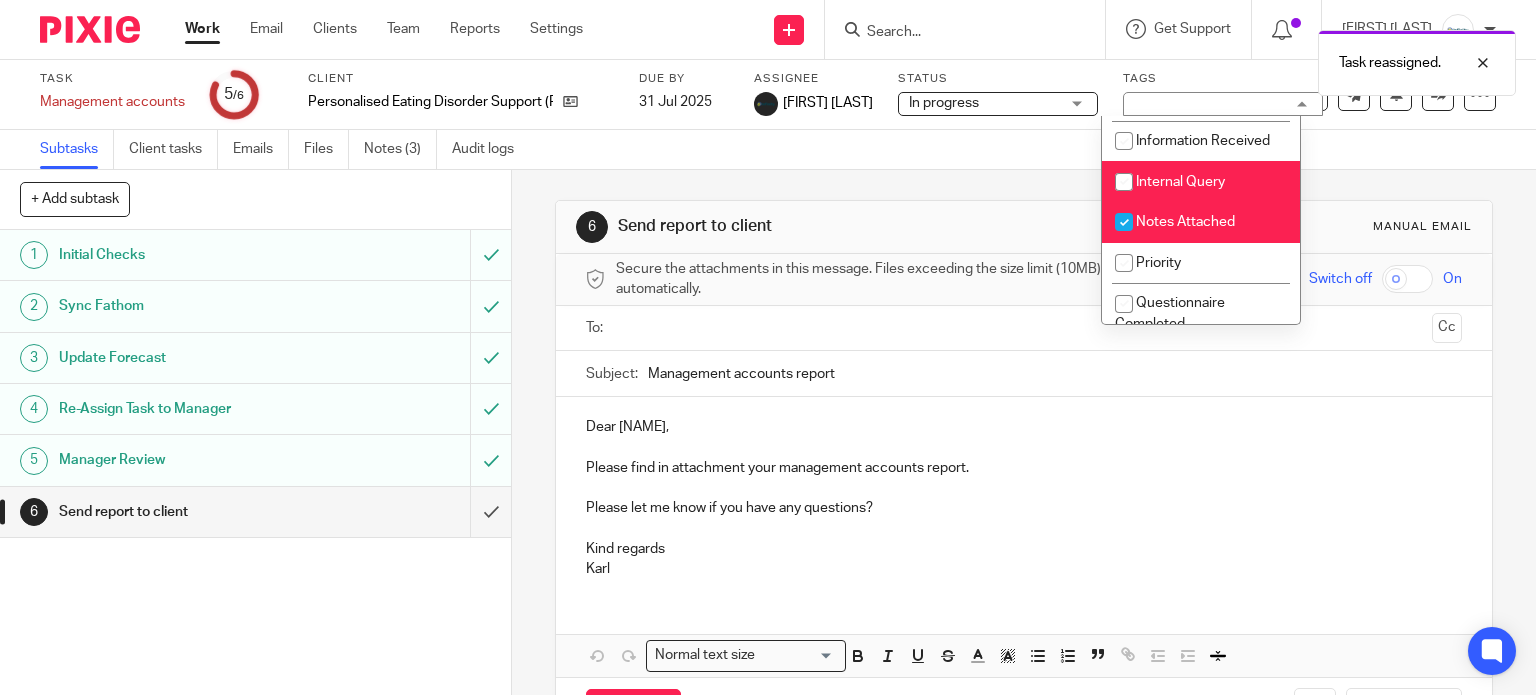 checkbox on "false" 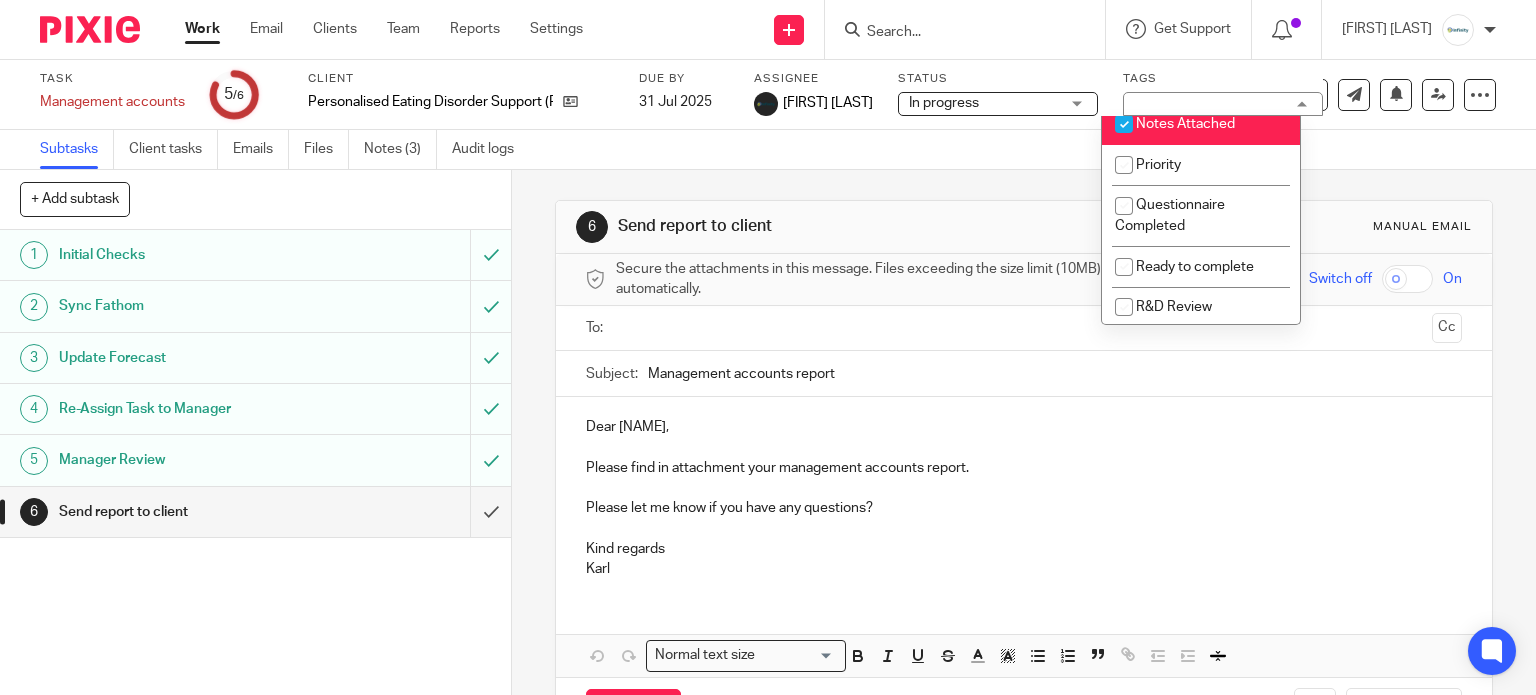 scroll, scrollTop: 400, scrollLeft: 0, axis: vertical 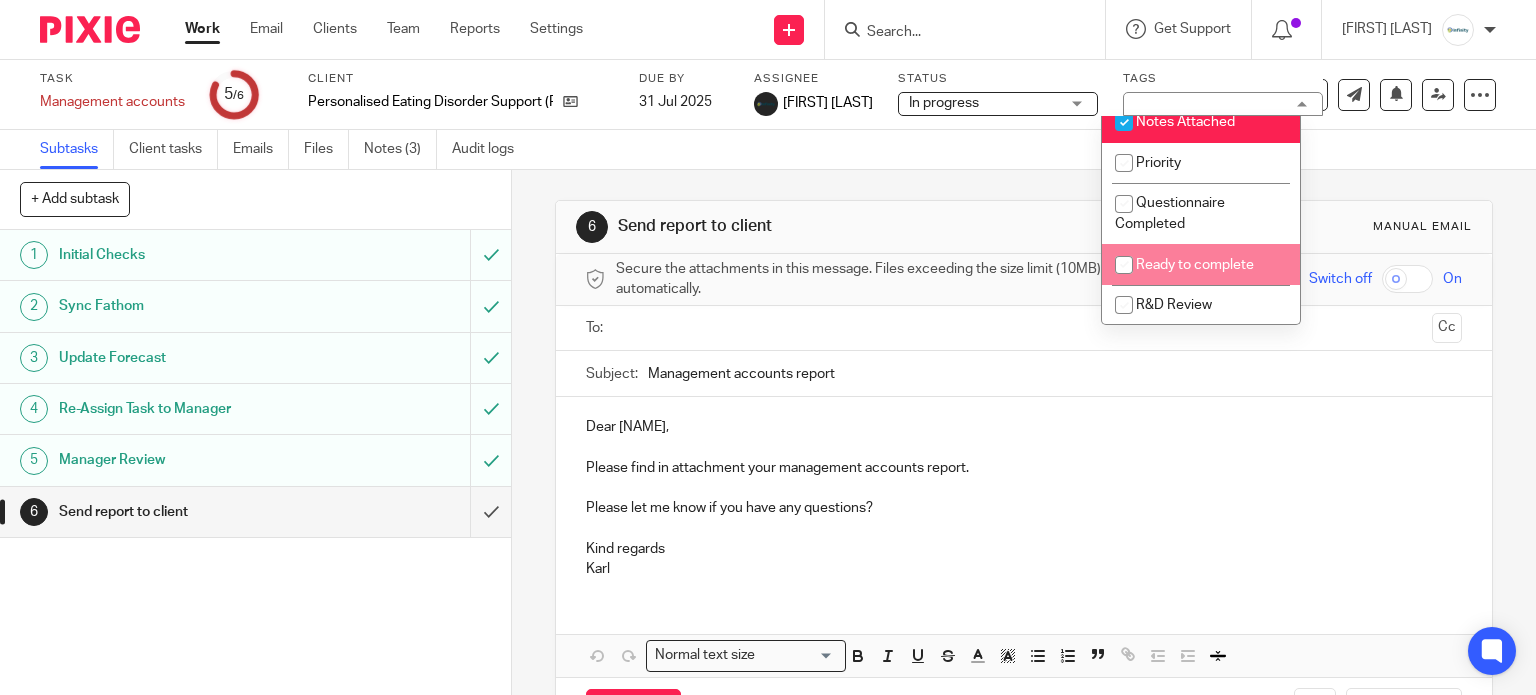 click on "Ready to complete" at bounding box center (1201, 264) 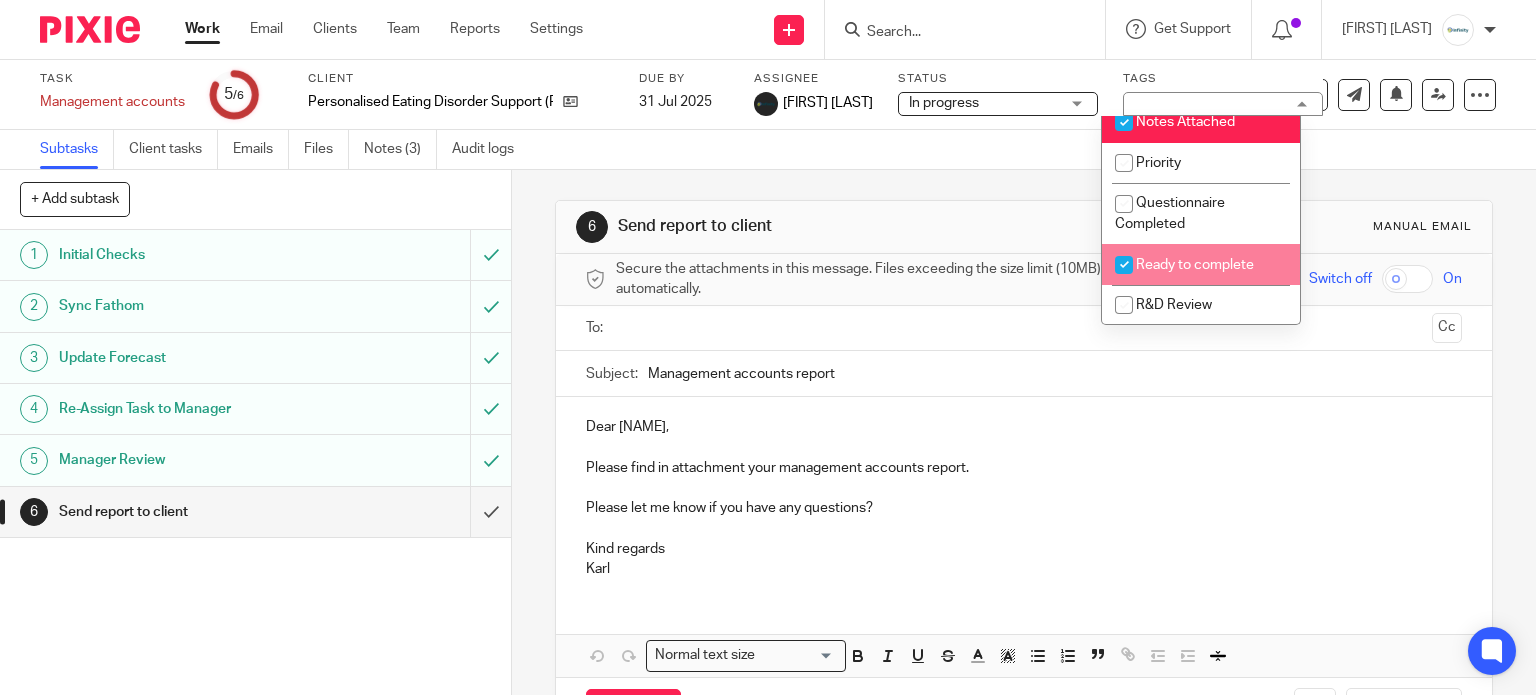 checkbox on "true" 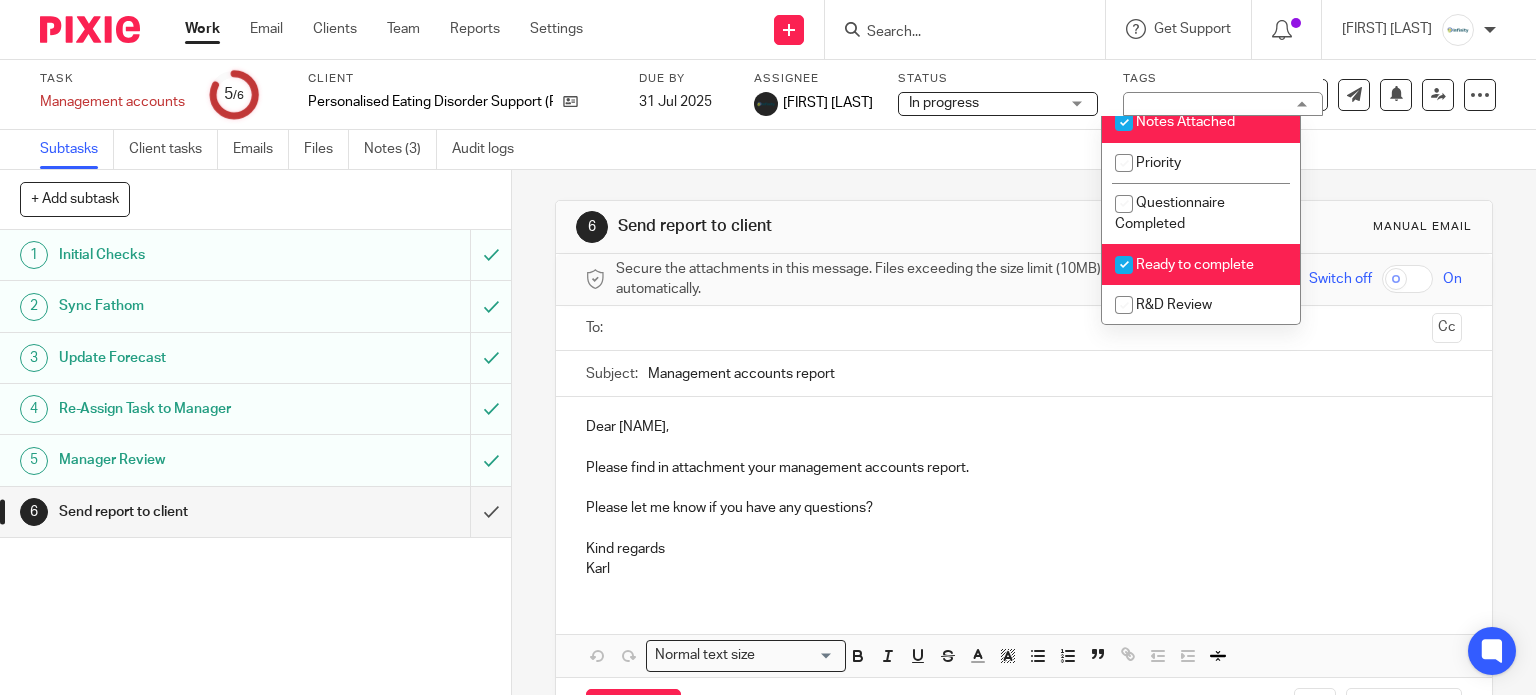 click on "Subtasks
Client tasks
Emails
Files
Notes (3)
Audit logs" at bounding box center (768, 150) 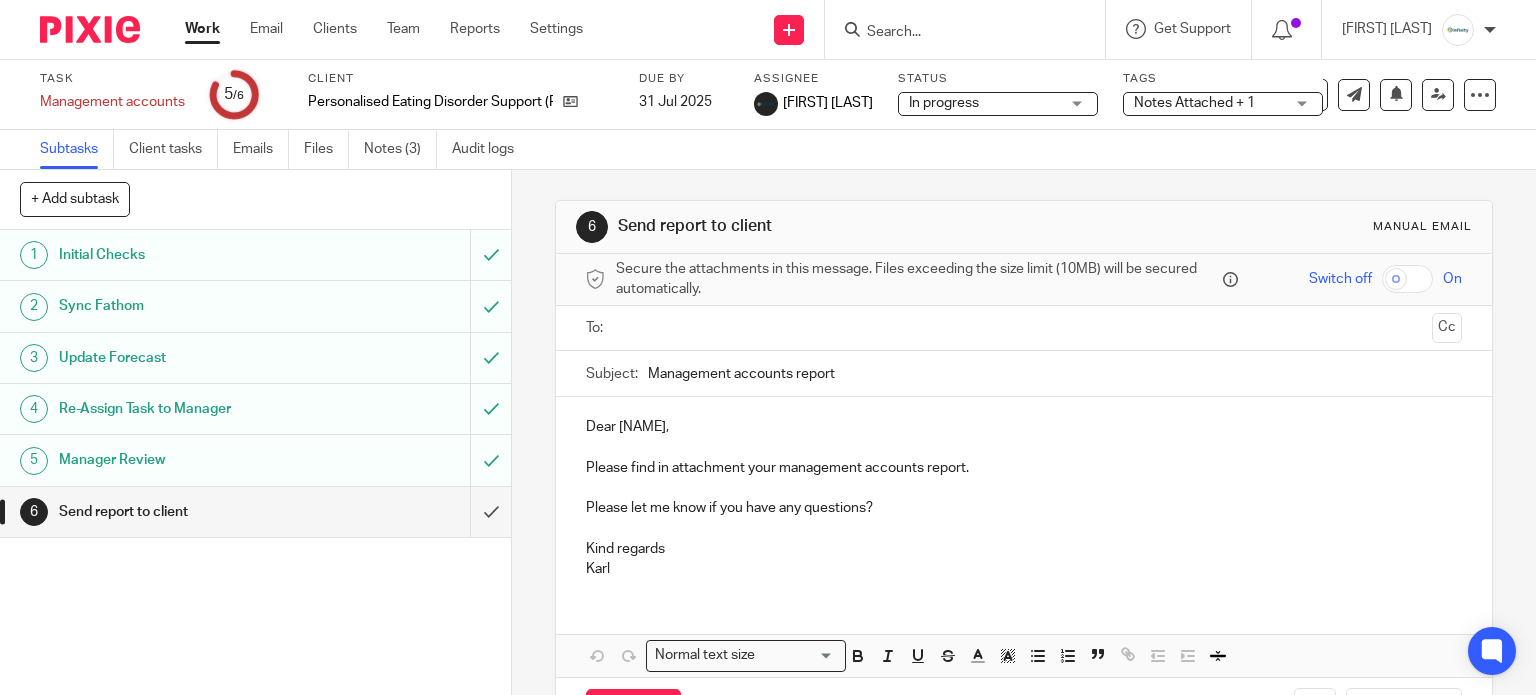 drag, startPoint x: 200, startPoint y: 35, endPoint x: 193, endPoint y: 23, distance: 13.892444 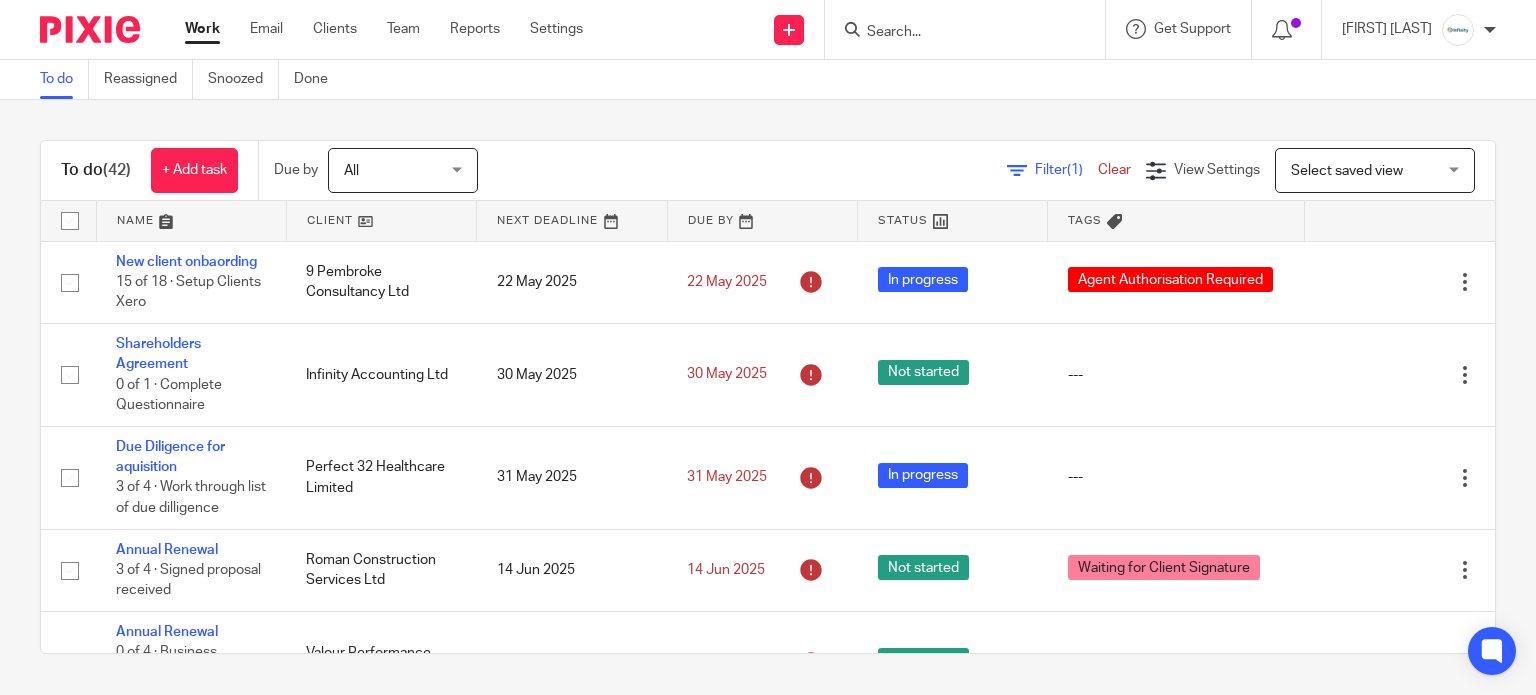 scroll, scrollTop: 0, scrollLeft: 0, axis: both 